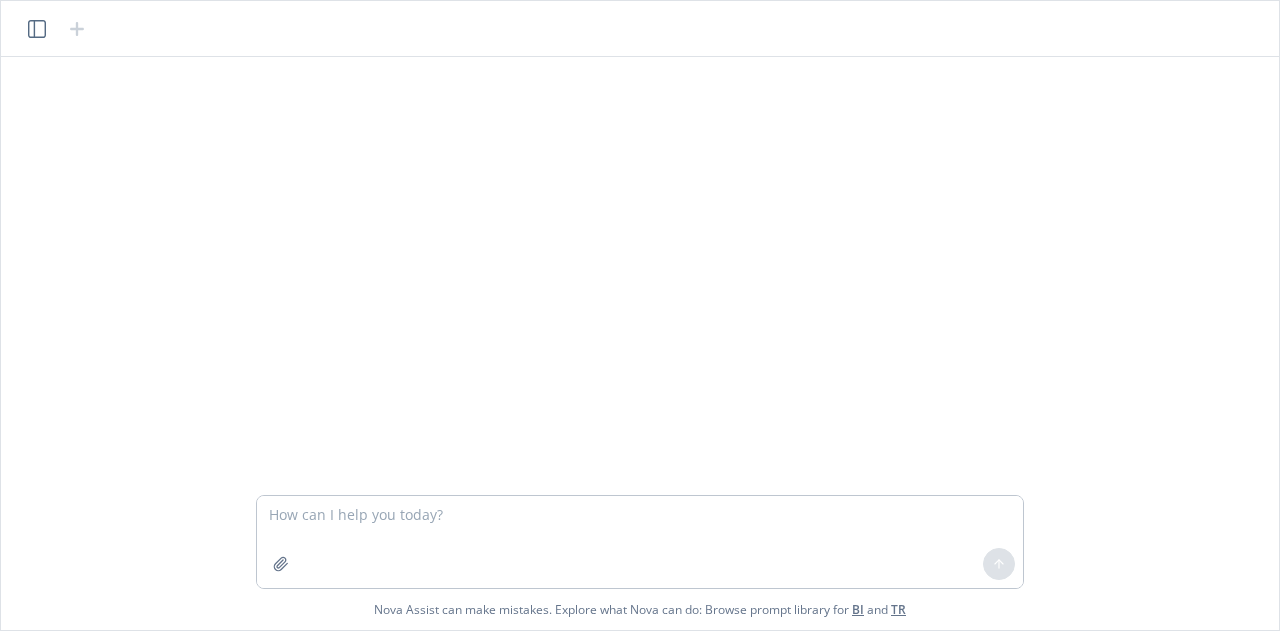 scroll, scrollTop: 0, scrollLeft: 0, axis: both 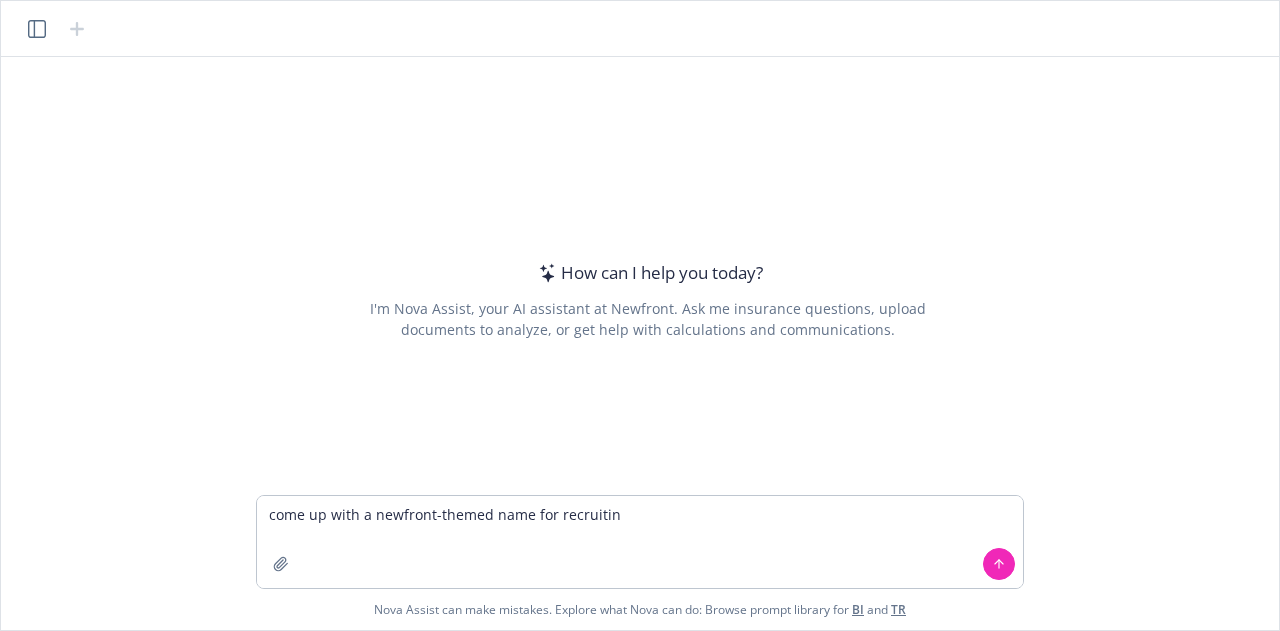 type on "come up with a newfront-themed name for recruiting" 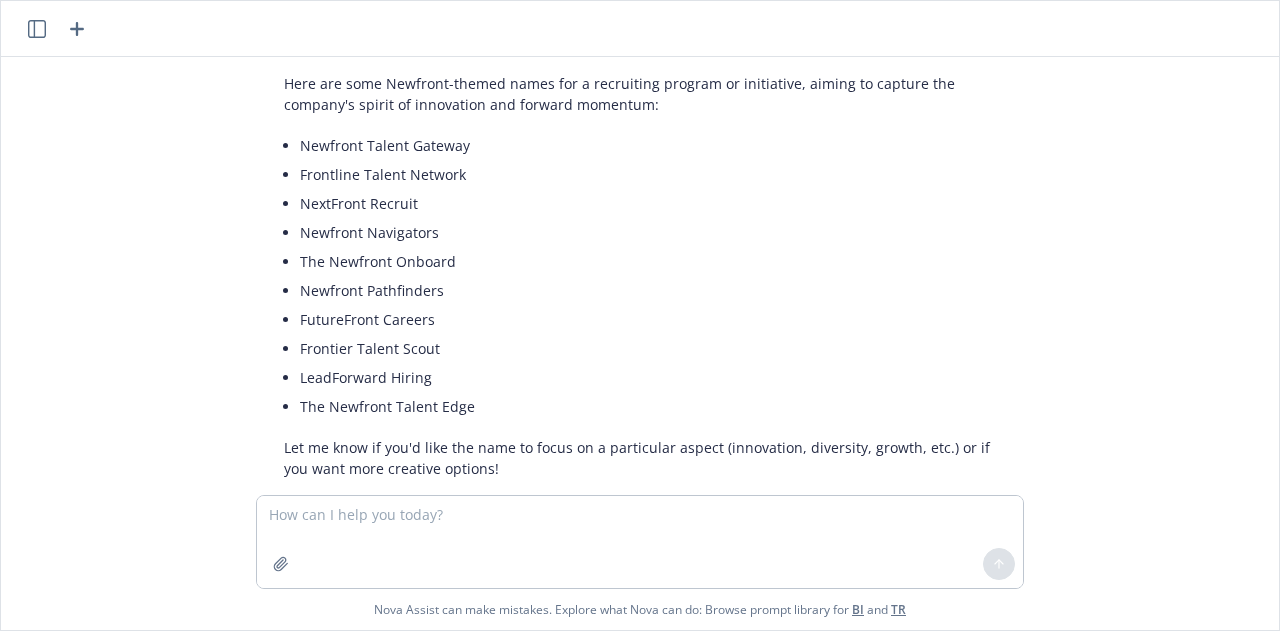 scroll, scrollTop: 67, scrollLeft: 0, axis: vertical 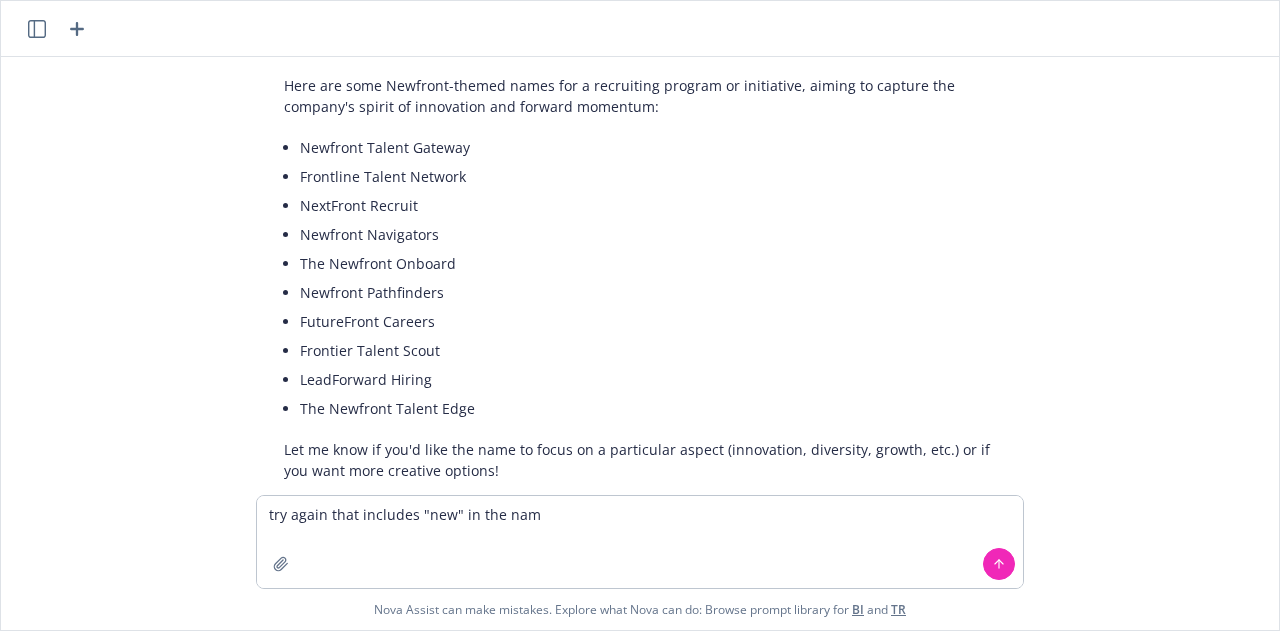 type on "try again that includes "new" in the name" 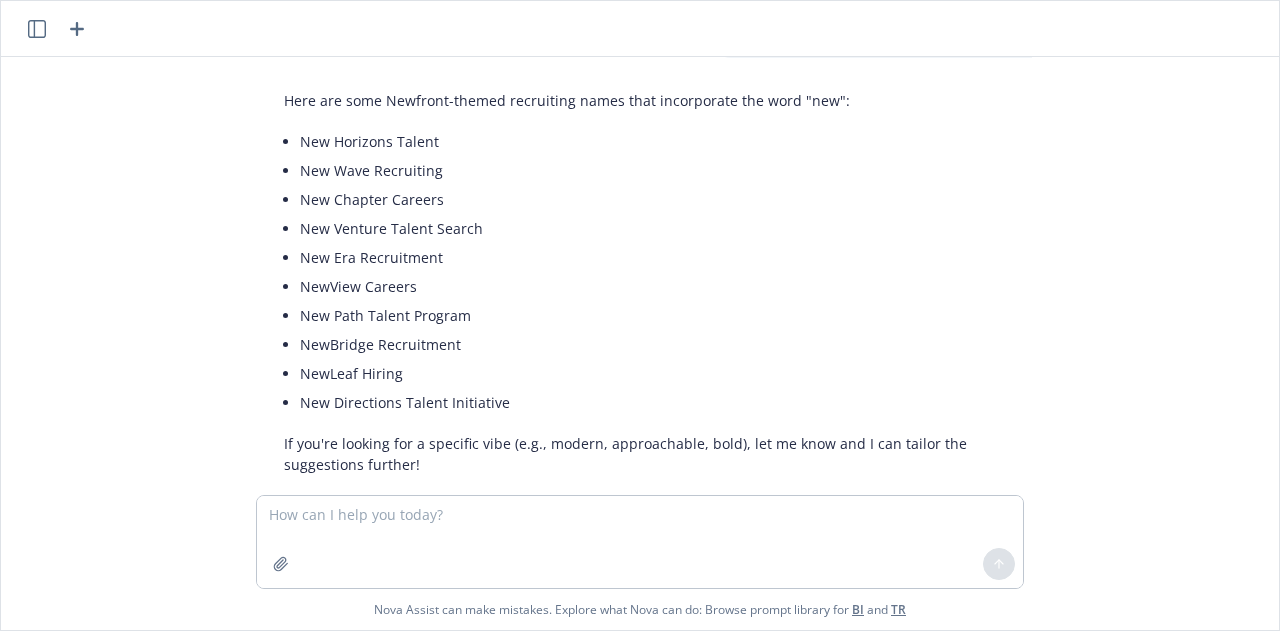scroll, scrollTop: 594, scrollLeft: 0, axis: vertical 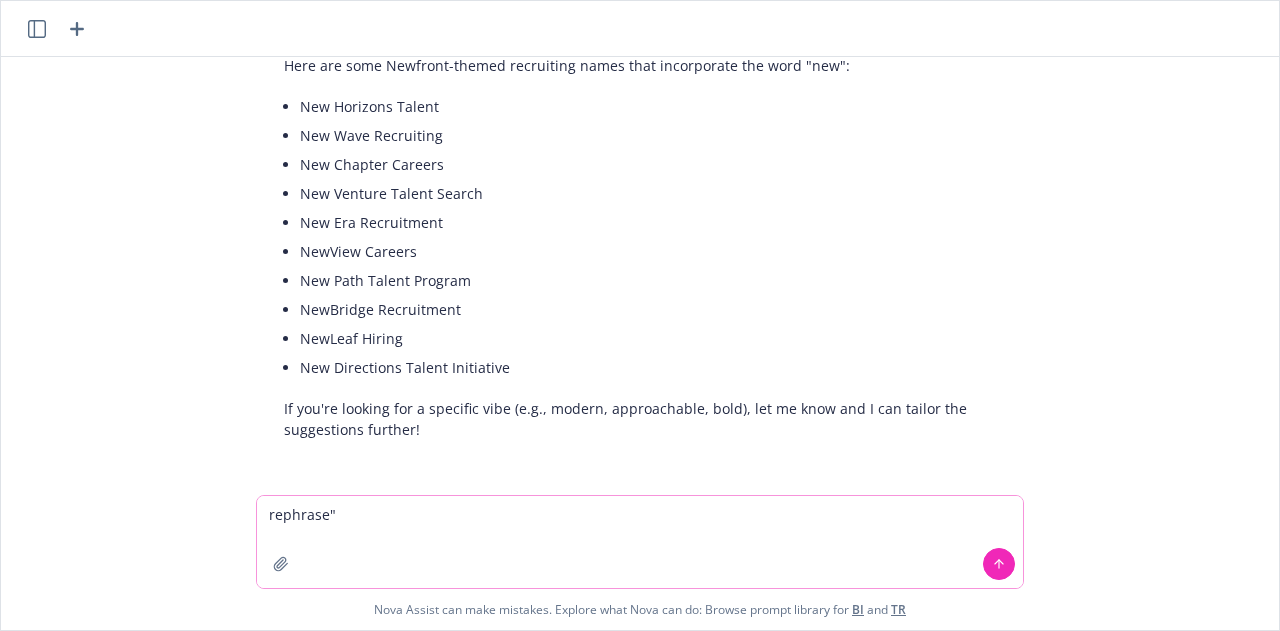 paste on "Newfront’s Recruiting Process is outlined below in 8 steps:" 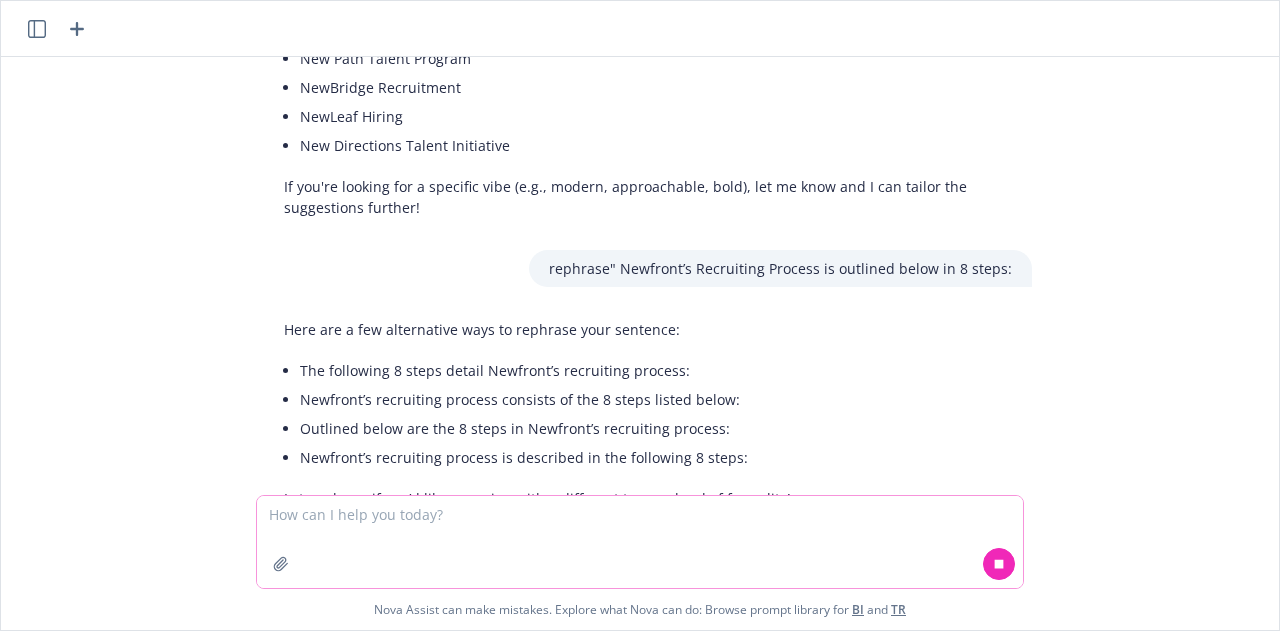 scroll, scrollTop: 884, scrollLeft: 0, axis: vertical 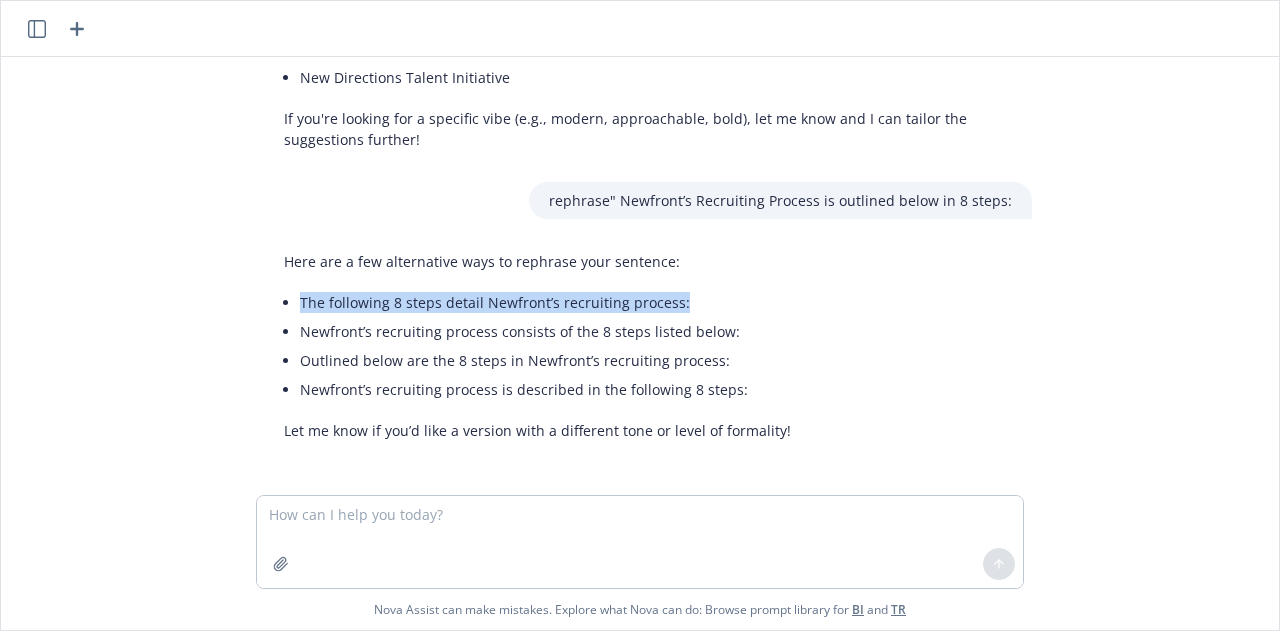 drag, startPoint x: 691, startPoint y: 293, endPoint x: 268, endPoint y: 305, distance: 423.17017 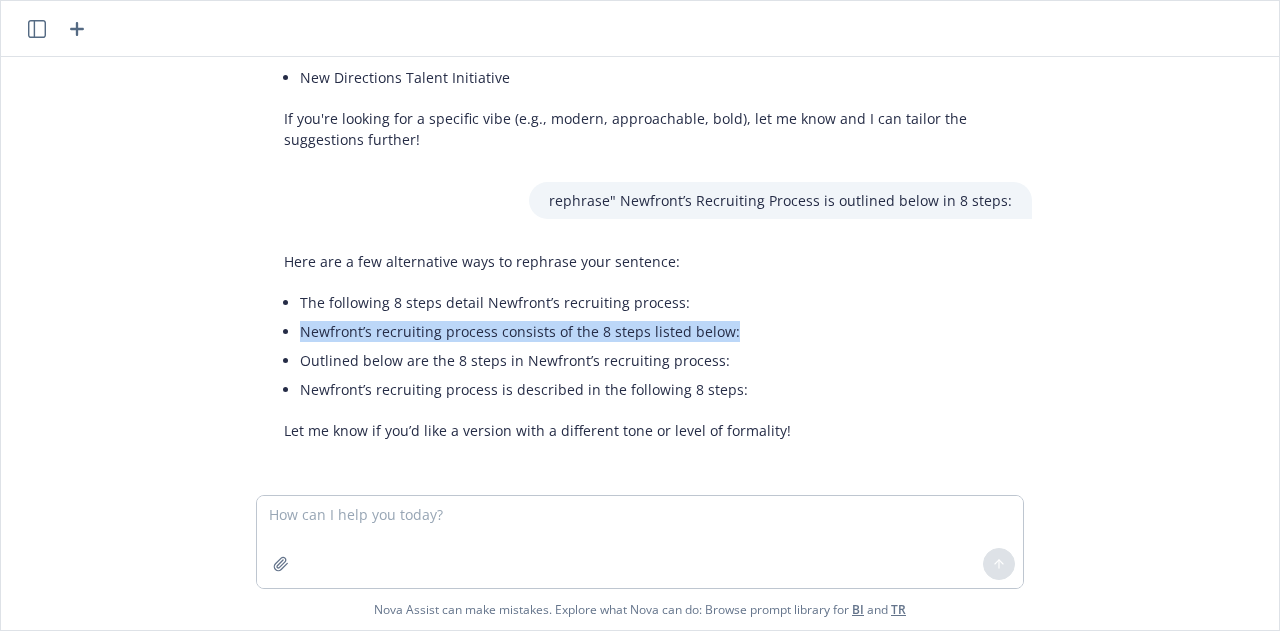 drag, startPoint x: 748, startPoint y: 319, endPoint x: 267, endPoint y: 339, distance: 481.41562 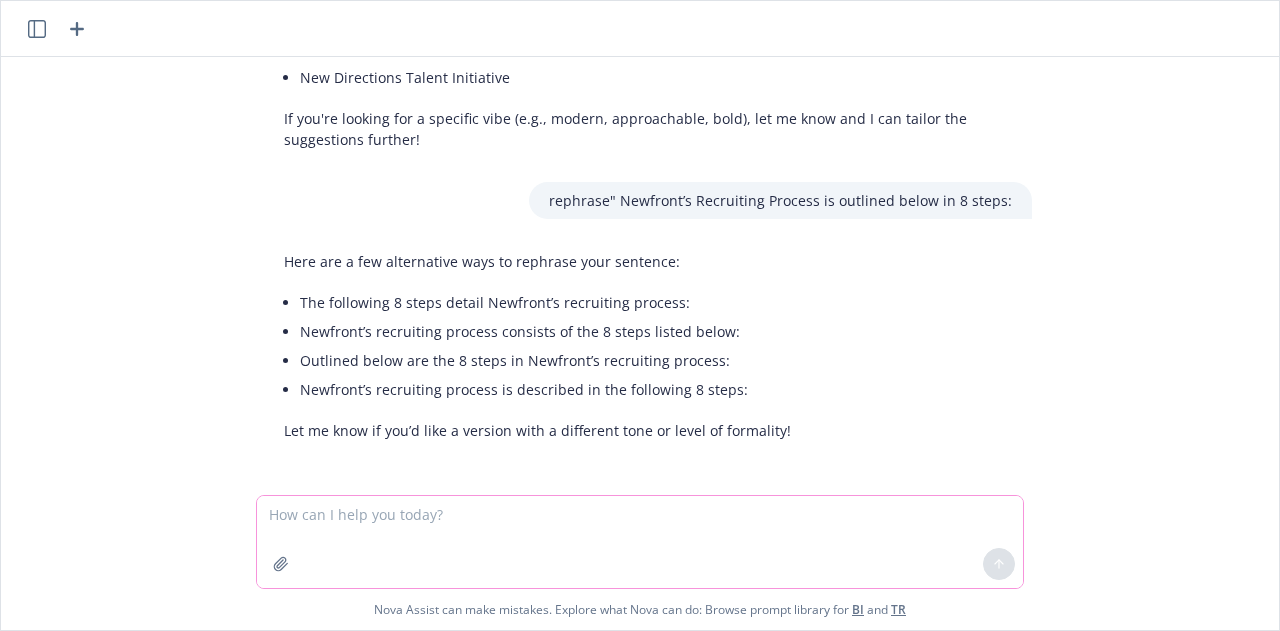 click at bounding box center (640, 542) 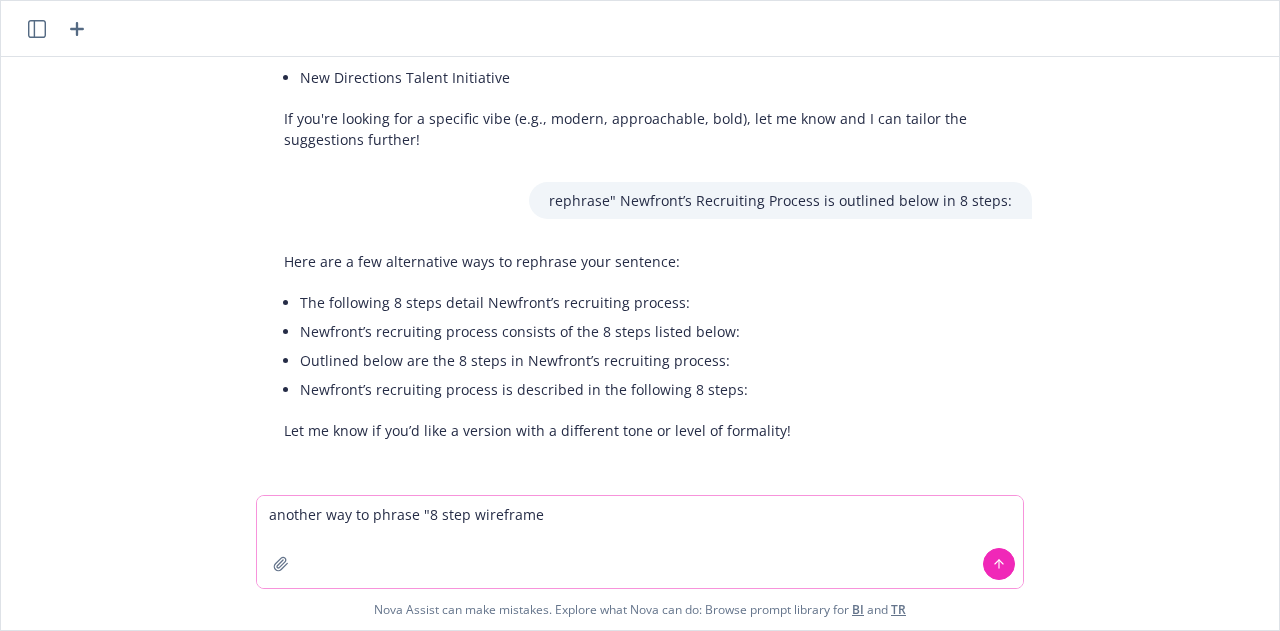 type on "another way to phrase "8 step wireframe"" 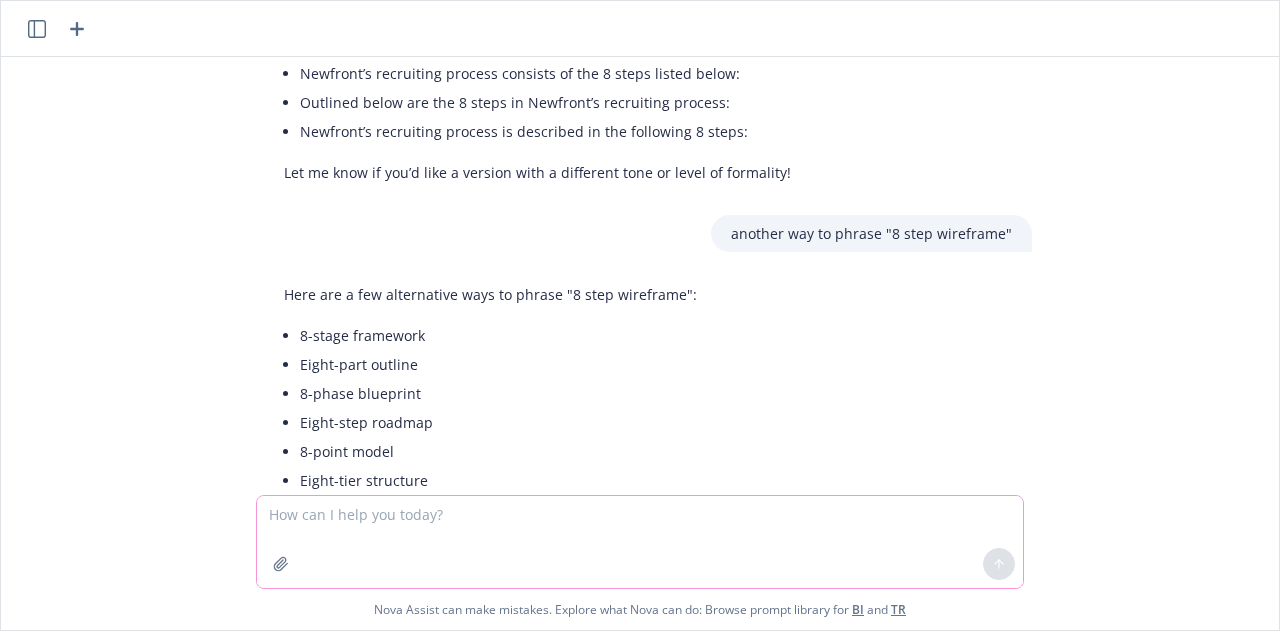 scroll, scrollTop: 1262, scrollLeft: 0, axis: vertical 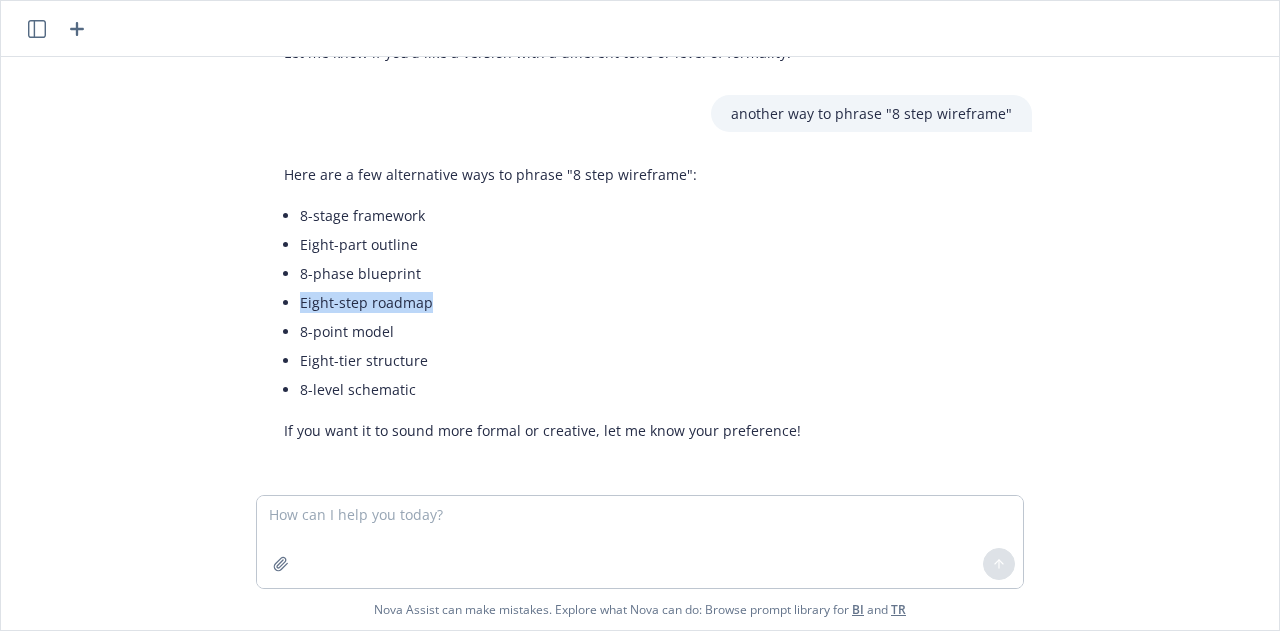 drag, startPoint x: 440, startPoint y: 299, endPoint x: 271, endPoint y: 307, distance: 169.18924 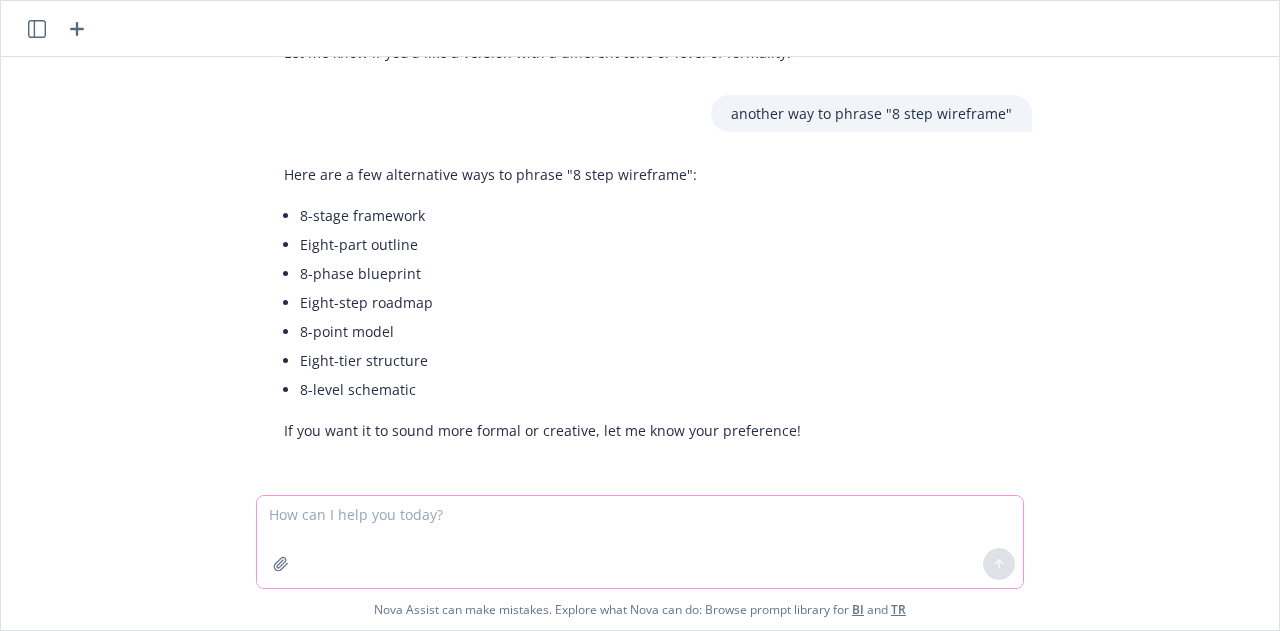 click at bounding box center (640, 542) 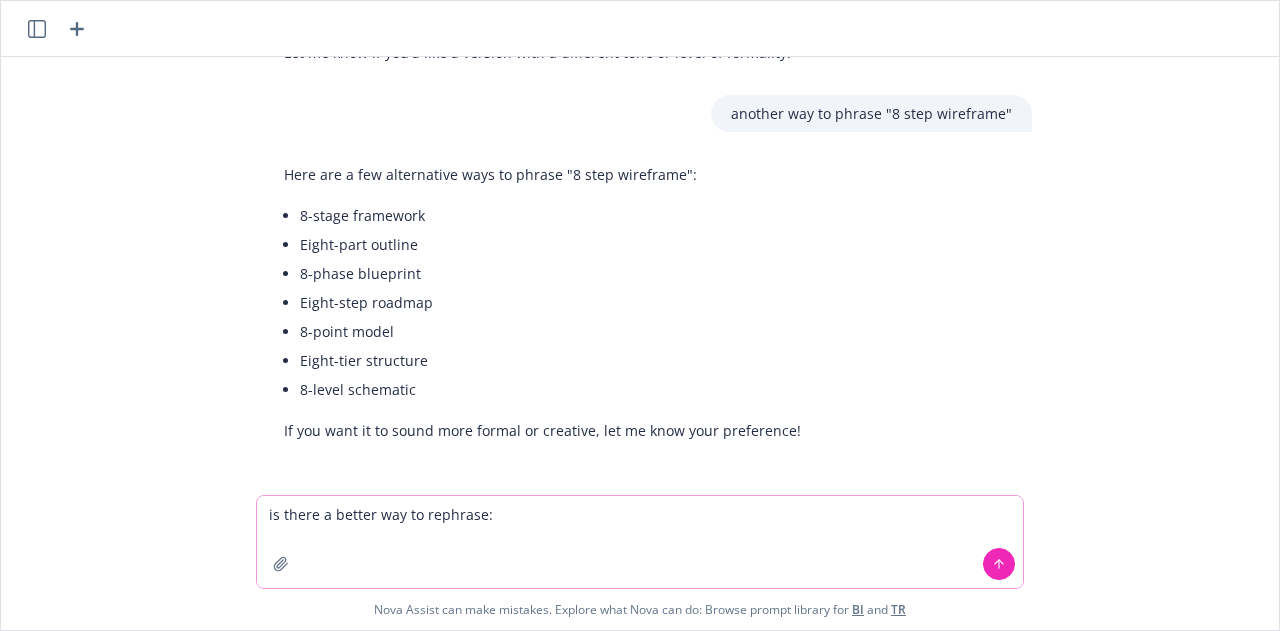 paste on "Request for Headcount
Opening Approval
Recruiting Kickoff Meeting
Candidate Profile Calibration
Candidate Pipeline: Sourcing + Application Review
Interviews
Offer: Strategy and Terms Approval
Offer: Verbal and Written Offer" 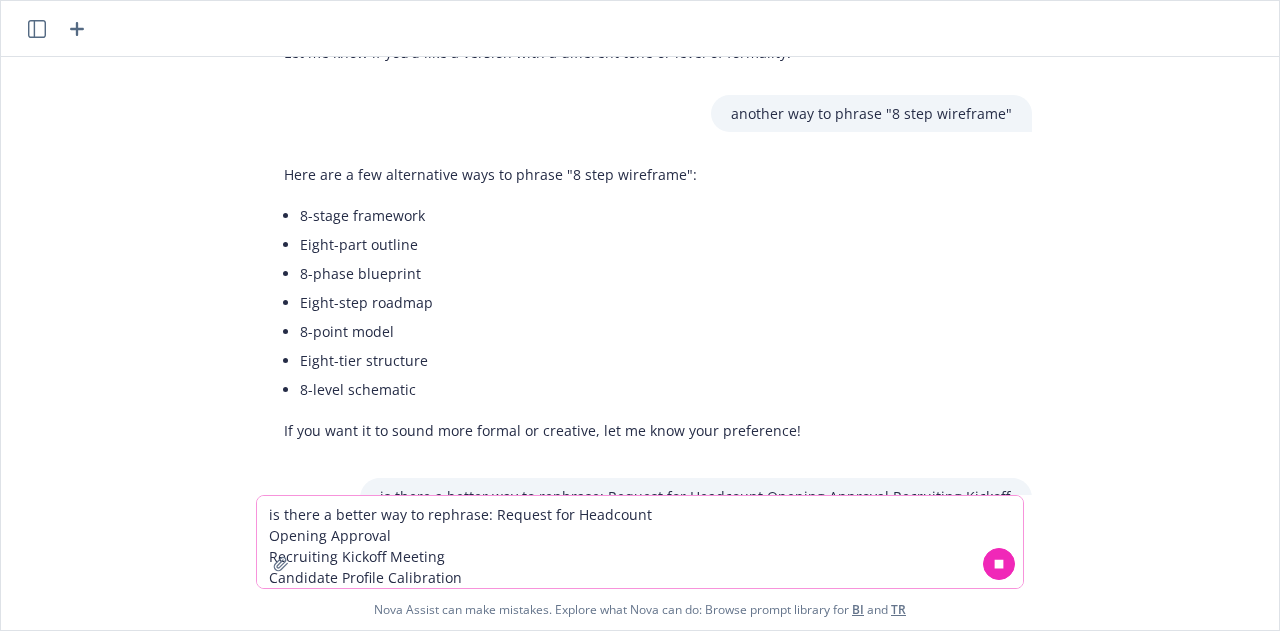 type 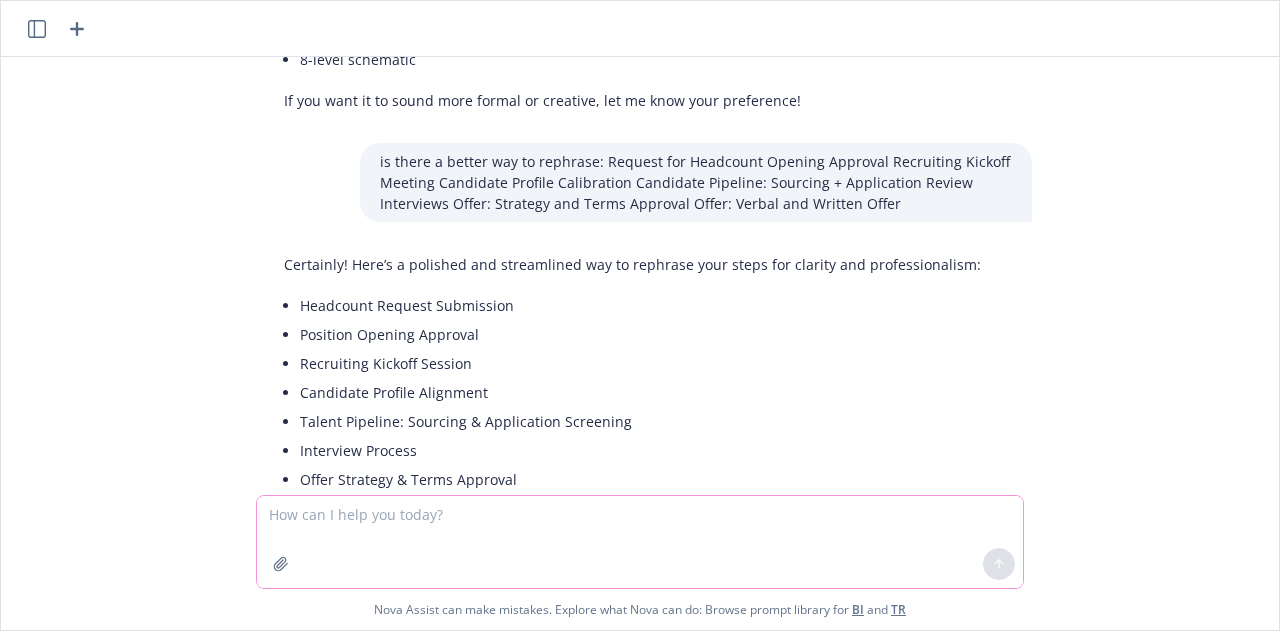 scroll, scrollTop: 1590, scrollLeft: 0, axis: vertical 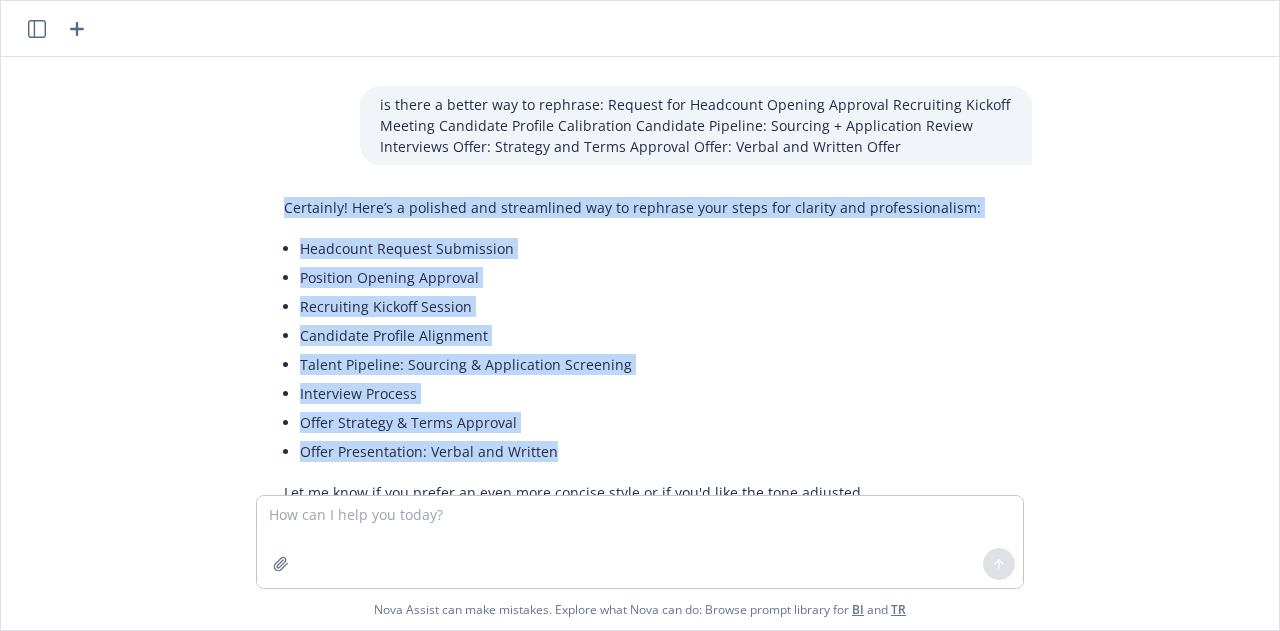 drag, startPoint x: 560, startPoint y: 447, endPoint x: 257, endPoint y: 240, distance: 366.95776 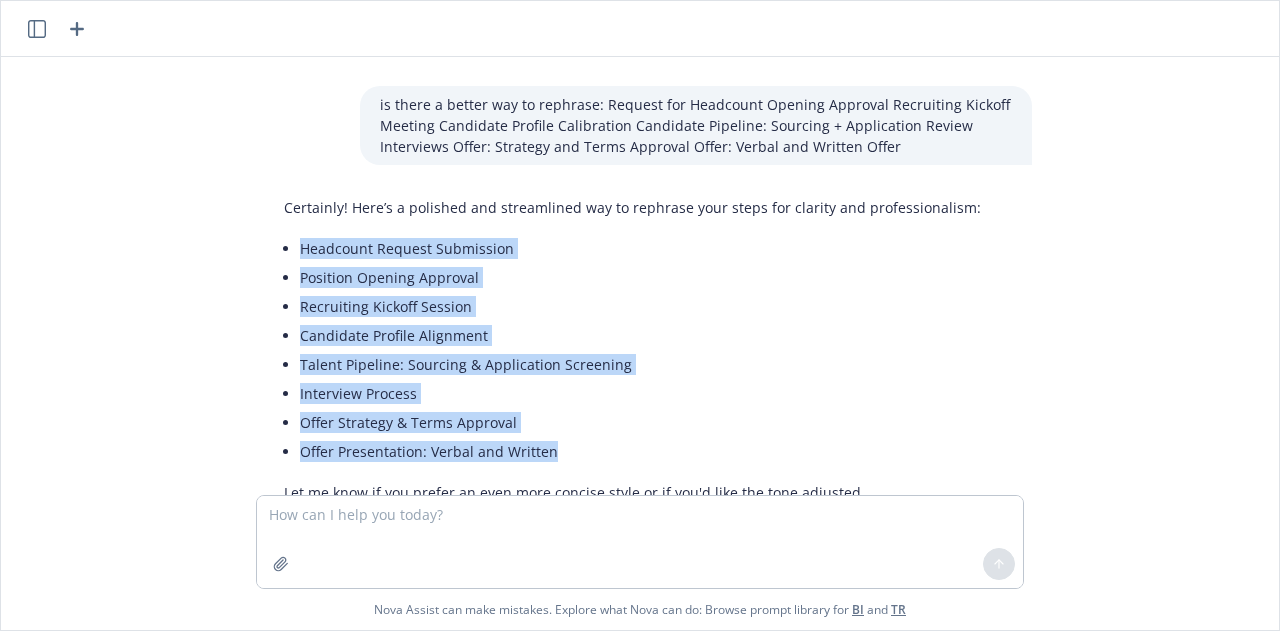 drag, startPoint x: 570, startPoint y: 445, endPoint x: 294, endPoint y: 243, distance: 342.02338 